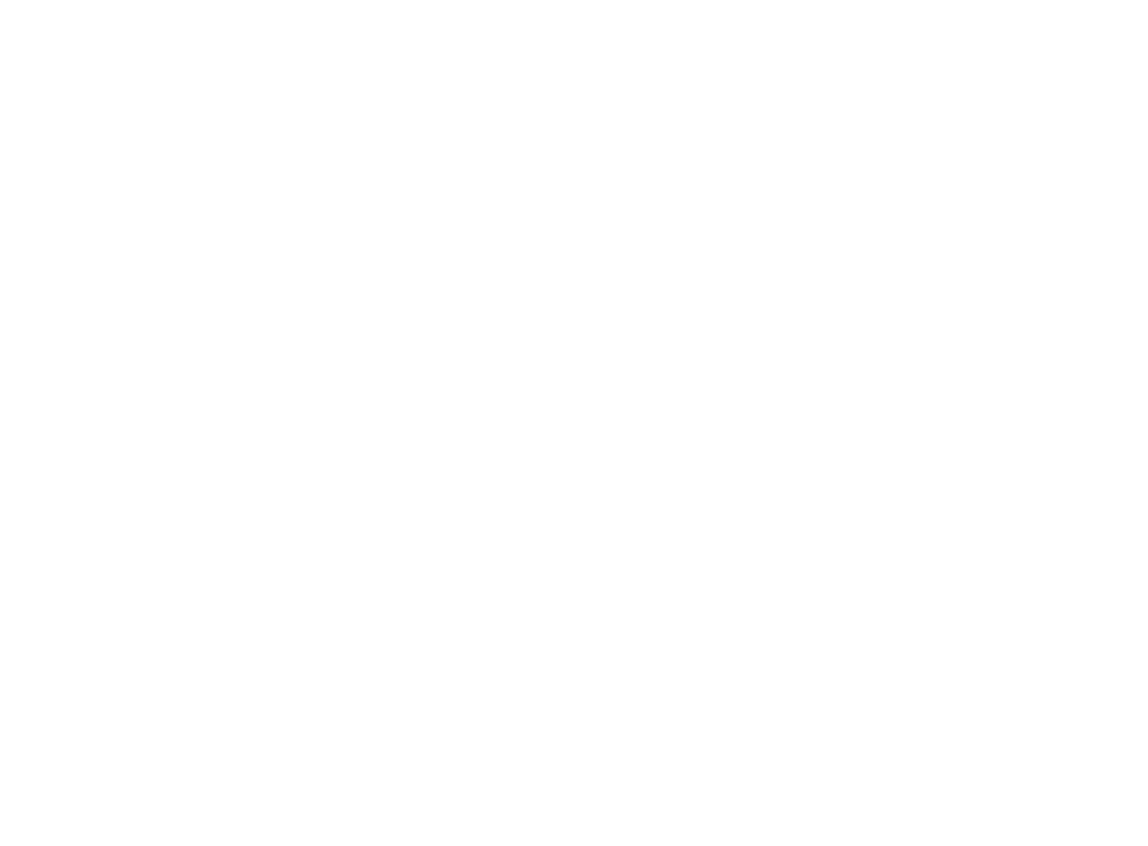scroll, scrollTop: 0, scrollLeft: 0, axis: both 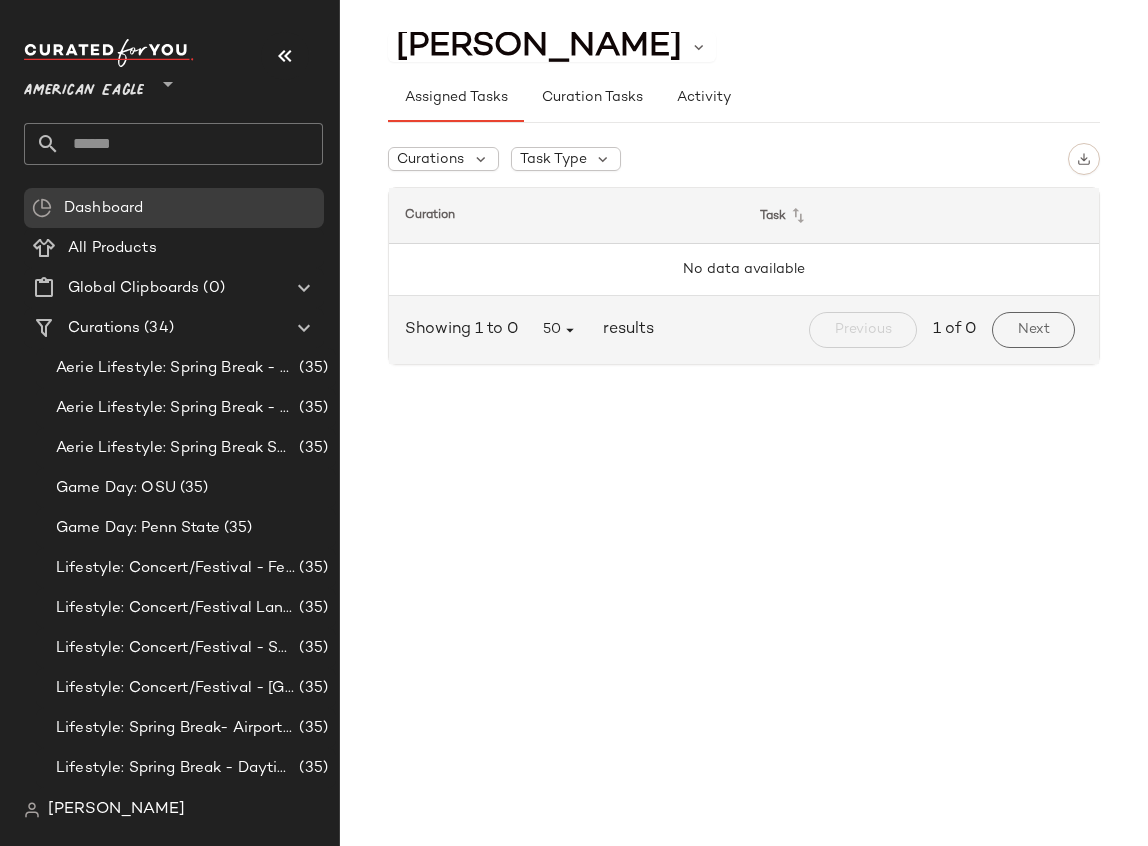 click on "American Eagle" at bounding box center (84, 86) 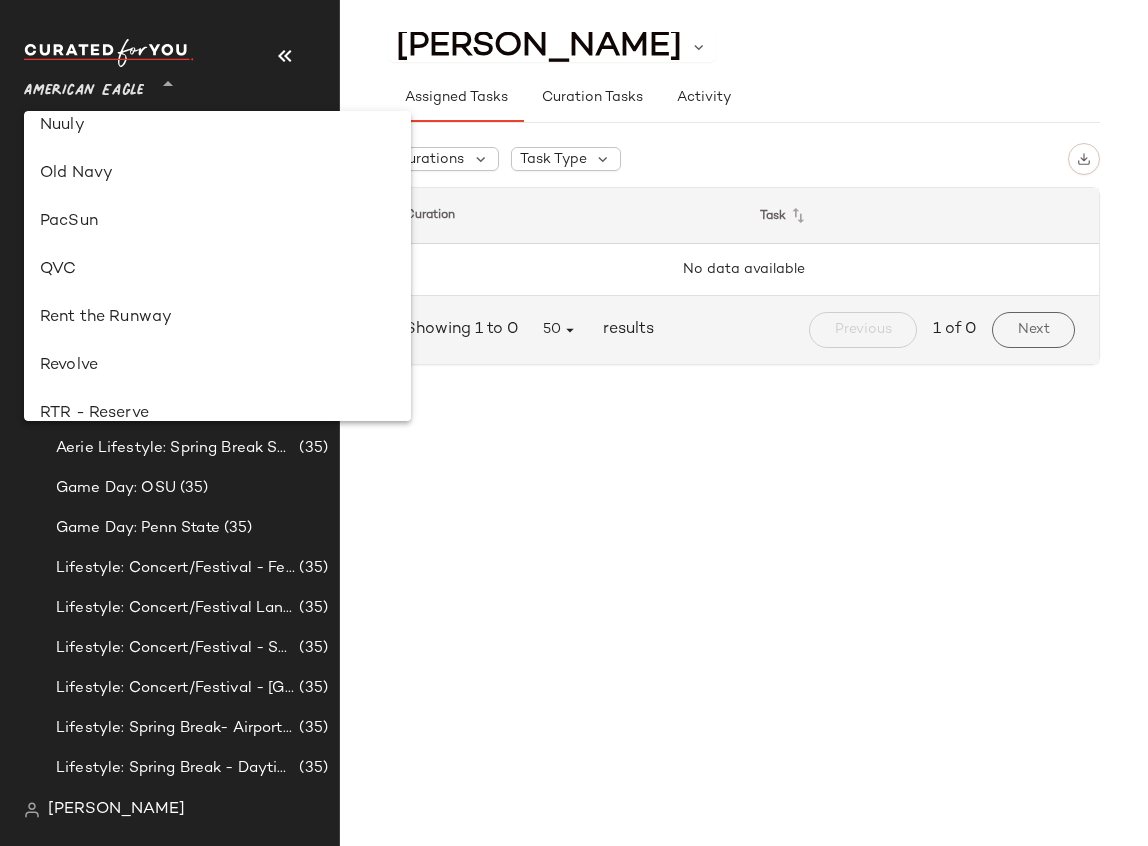 scroll, scrollTop: 798, scrollLeft: 0, axis: vertical 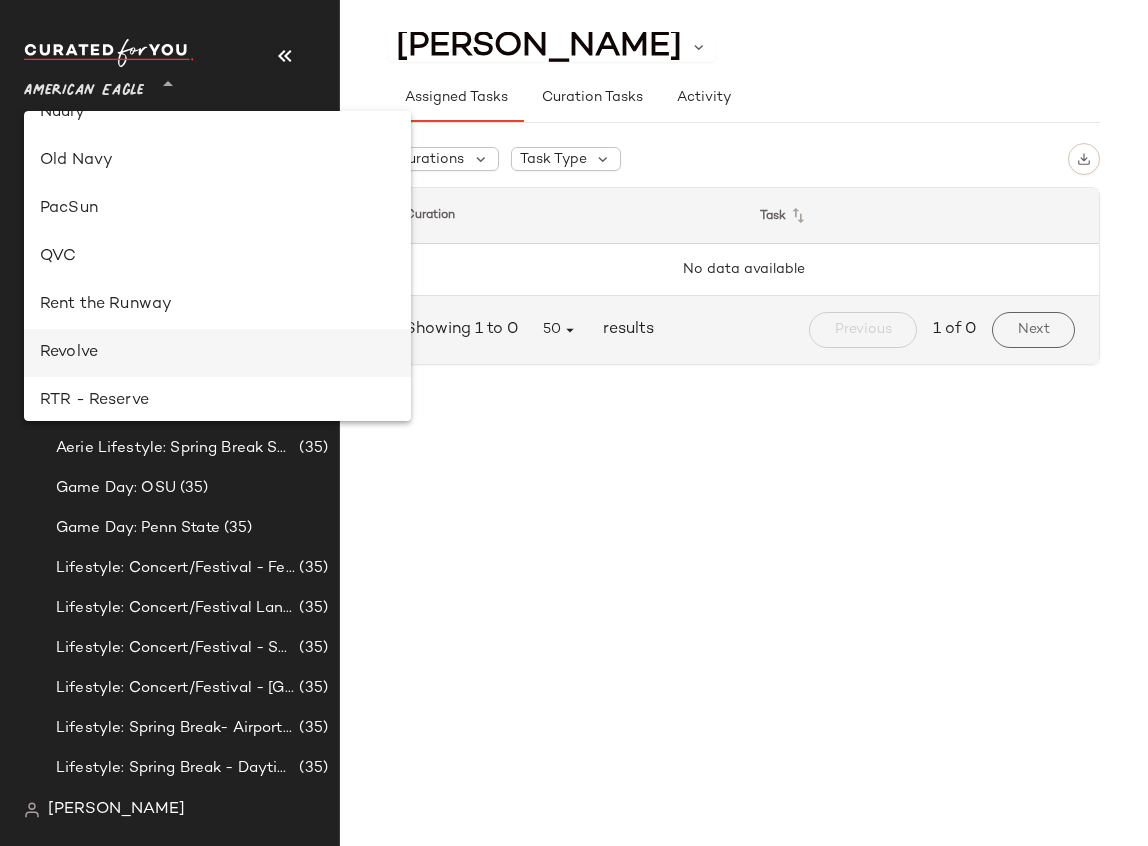 click on "Revolve" at bounding box center [217, 353] 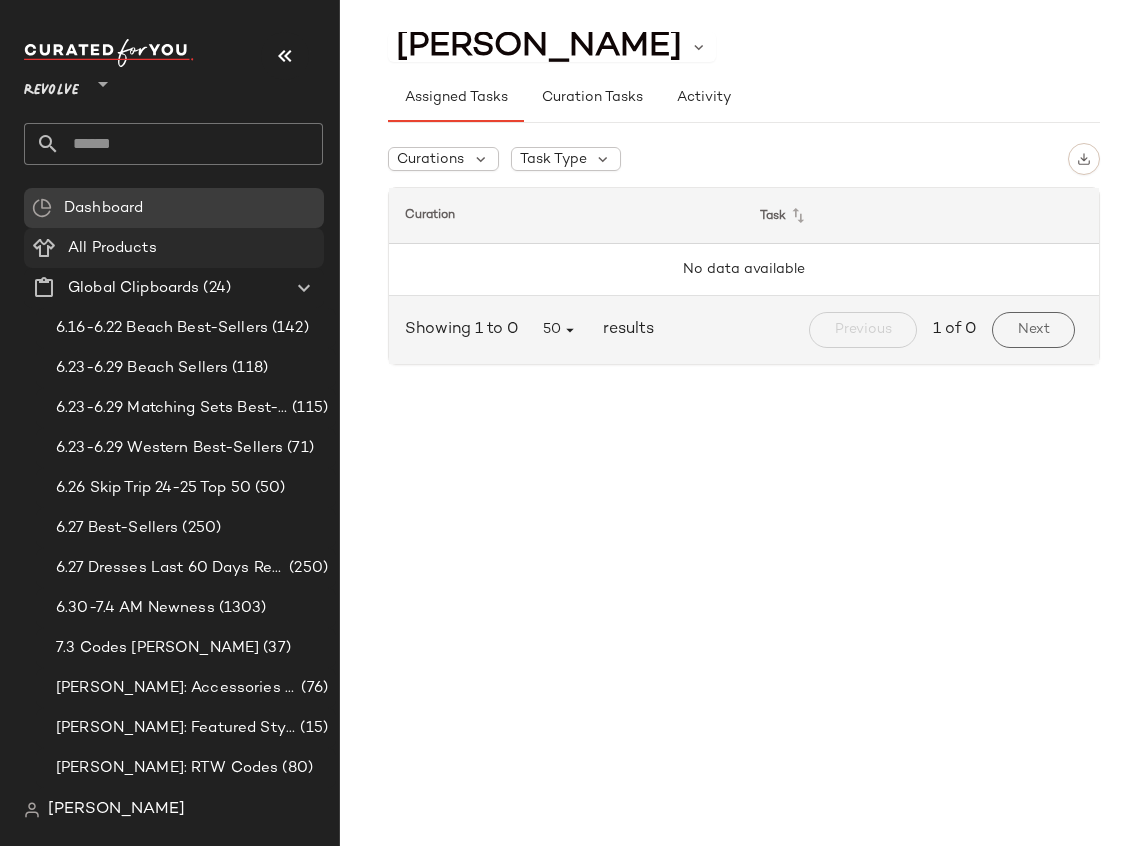 click at bounding box center (159, 248) 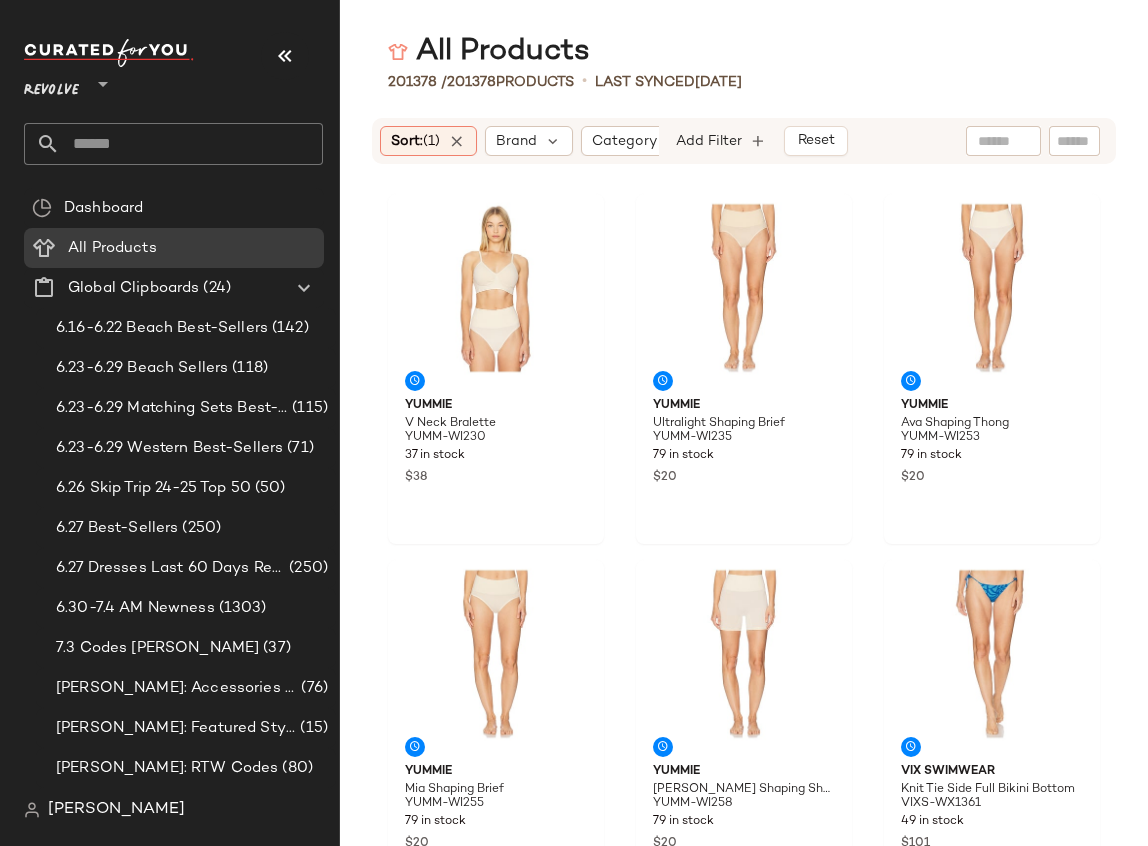 click on "All Products" 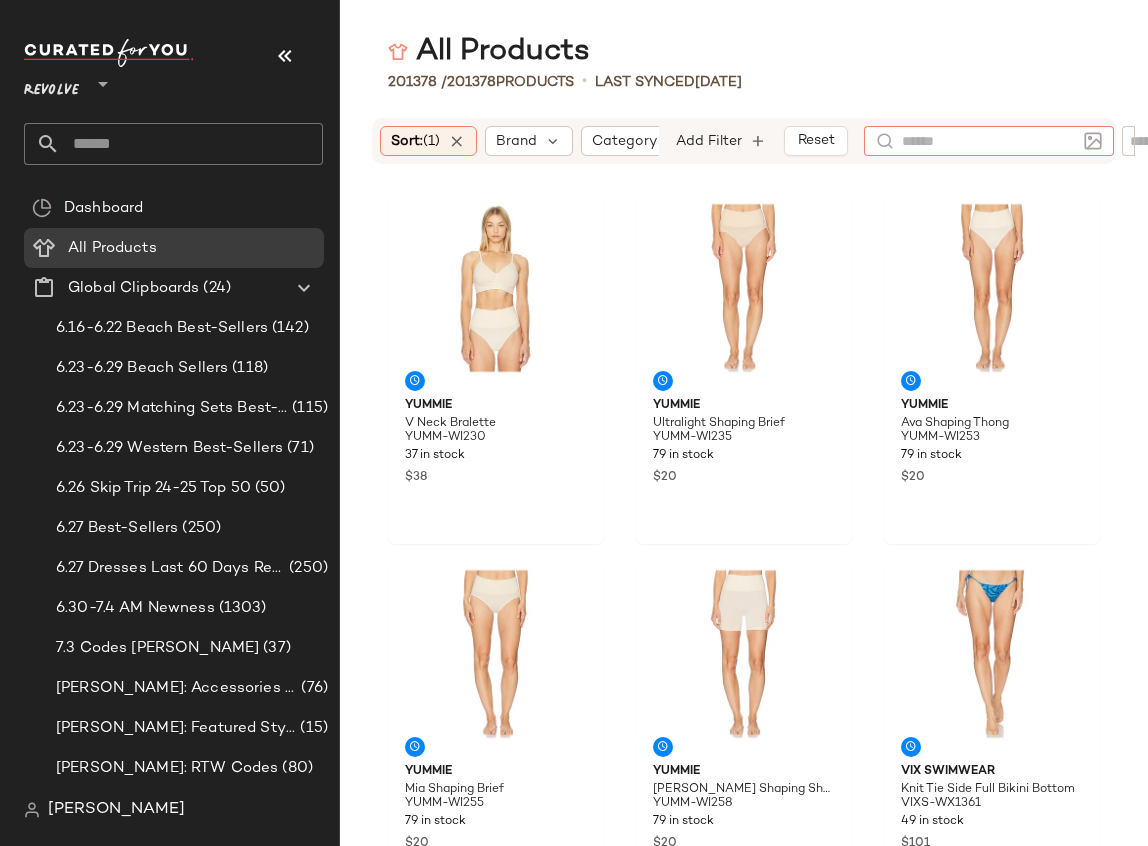 click 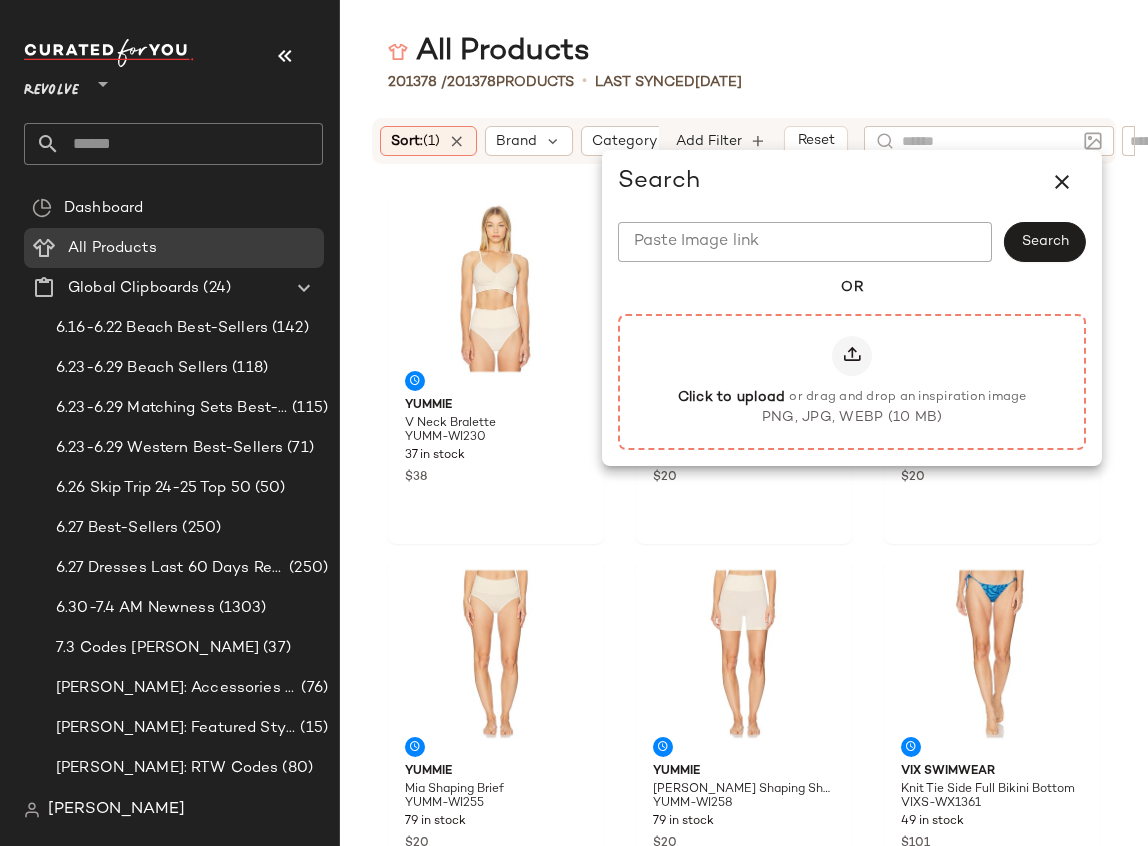 click on "Click to upload or drag and drop an inspiration image PNG, JPG, WEBP (10 MB)" 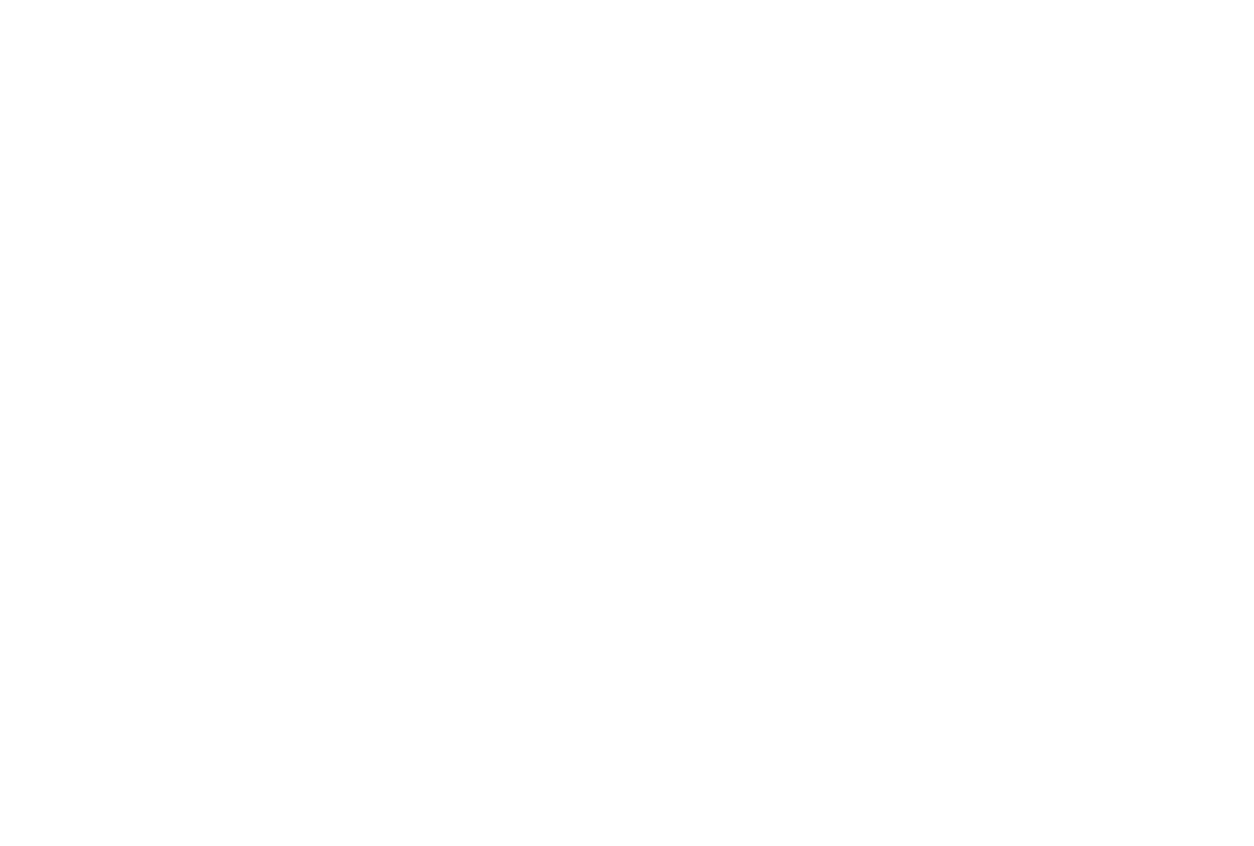 scroll, scrollTop: 0, scrollLeft: 0, axis: both 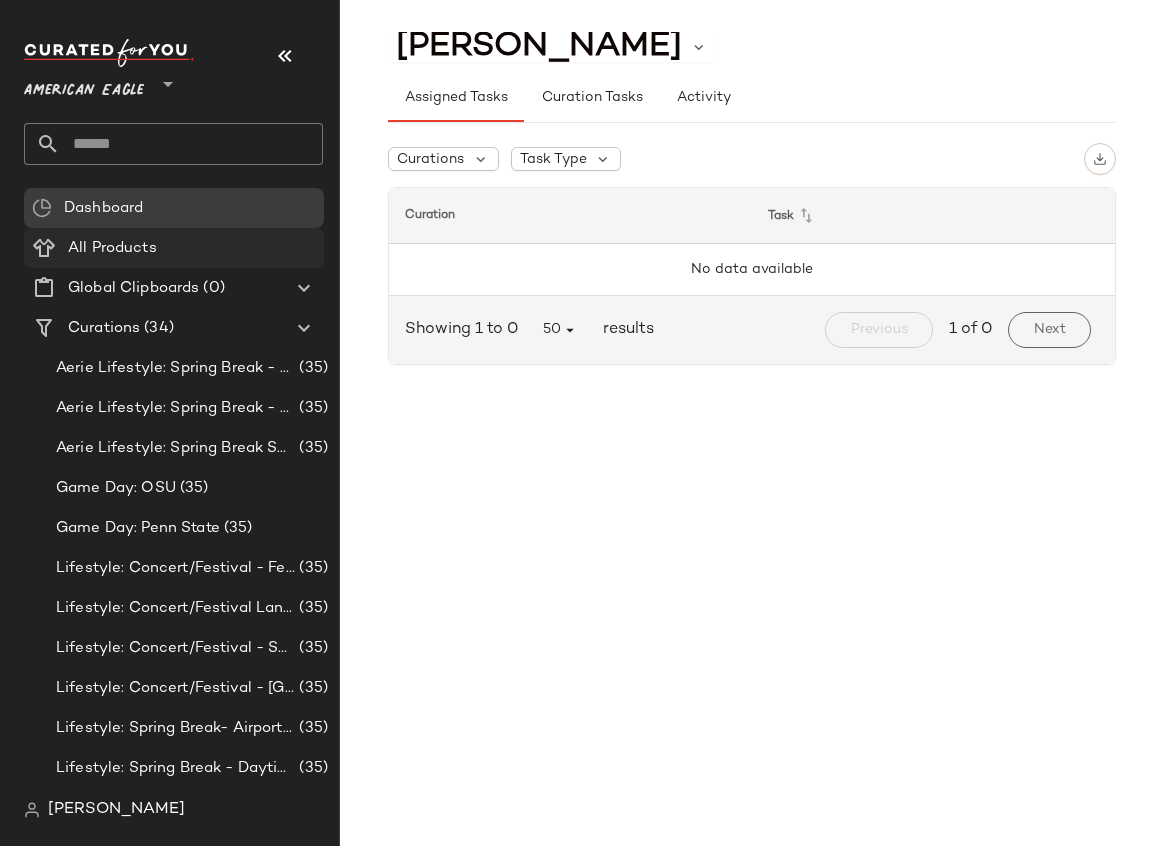 click on "All Products" at bounding box center [112, 248] 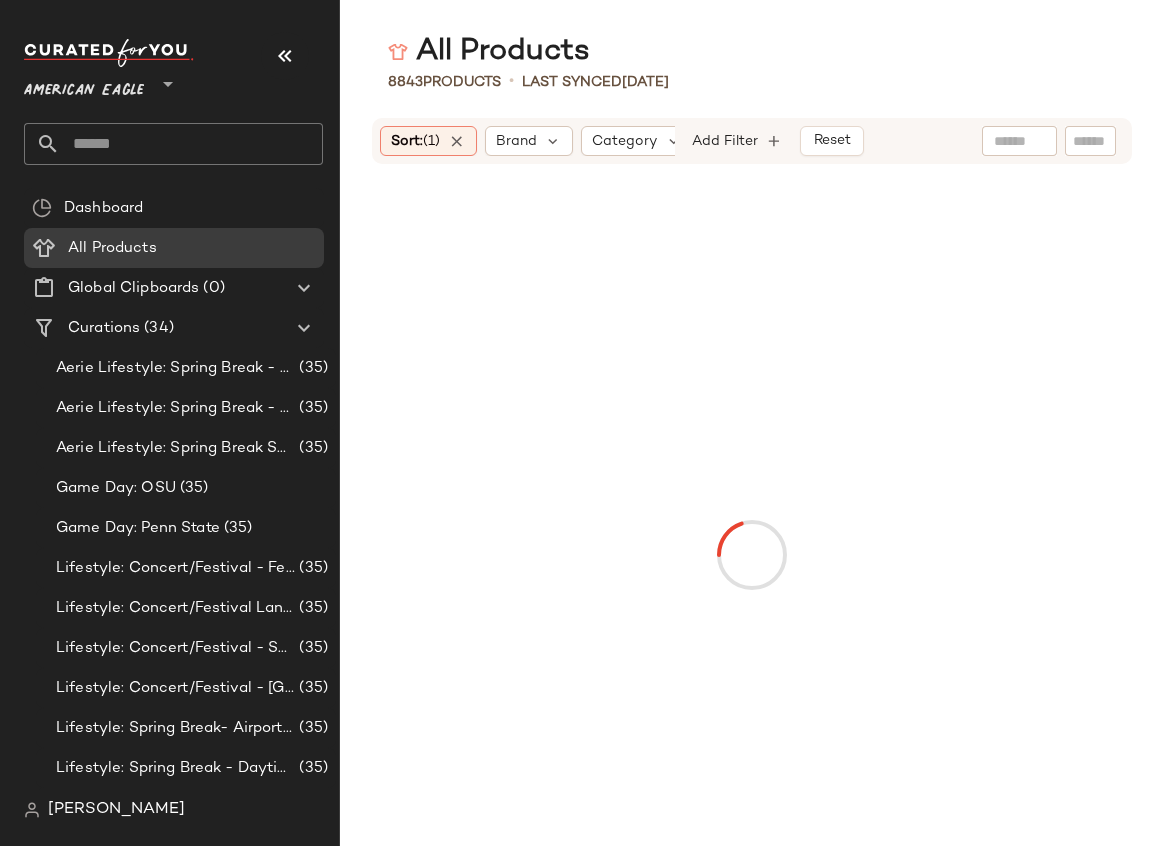 click on "American Eagle" at bounding box center [84, 86] 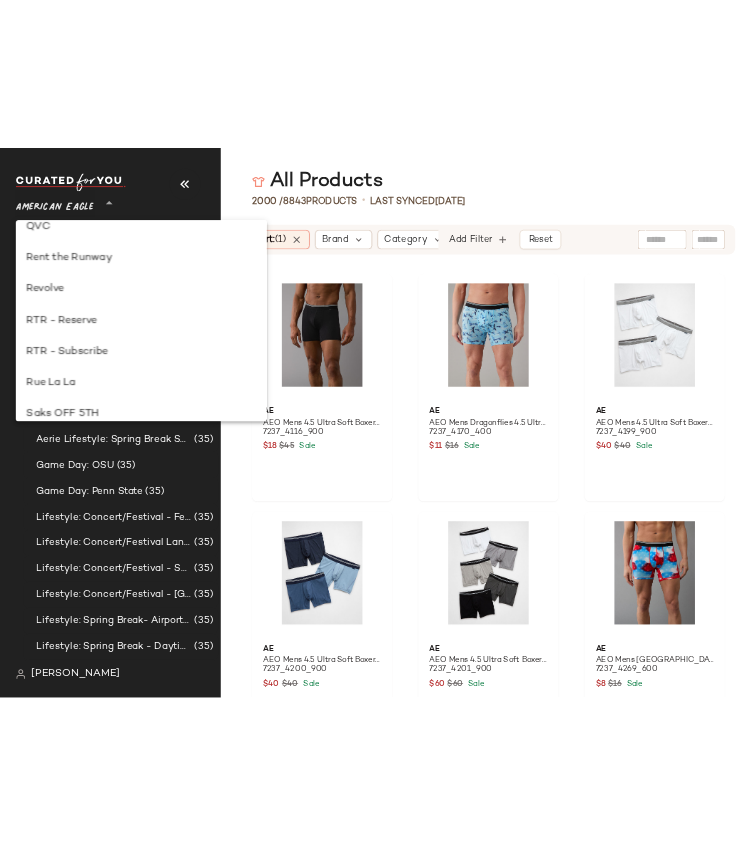 scroll, scrollTop: 936, scrollLeft: 0, axis: vertical 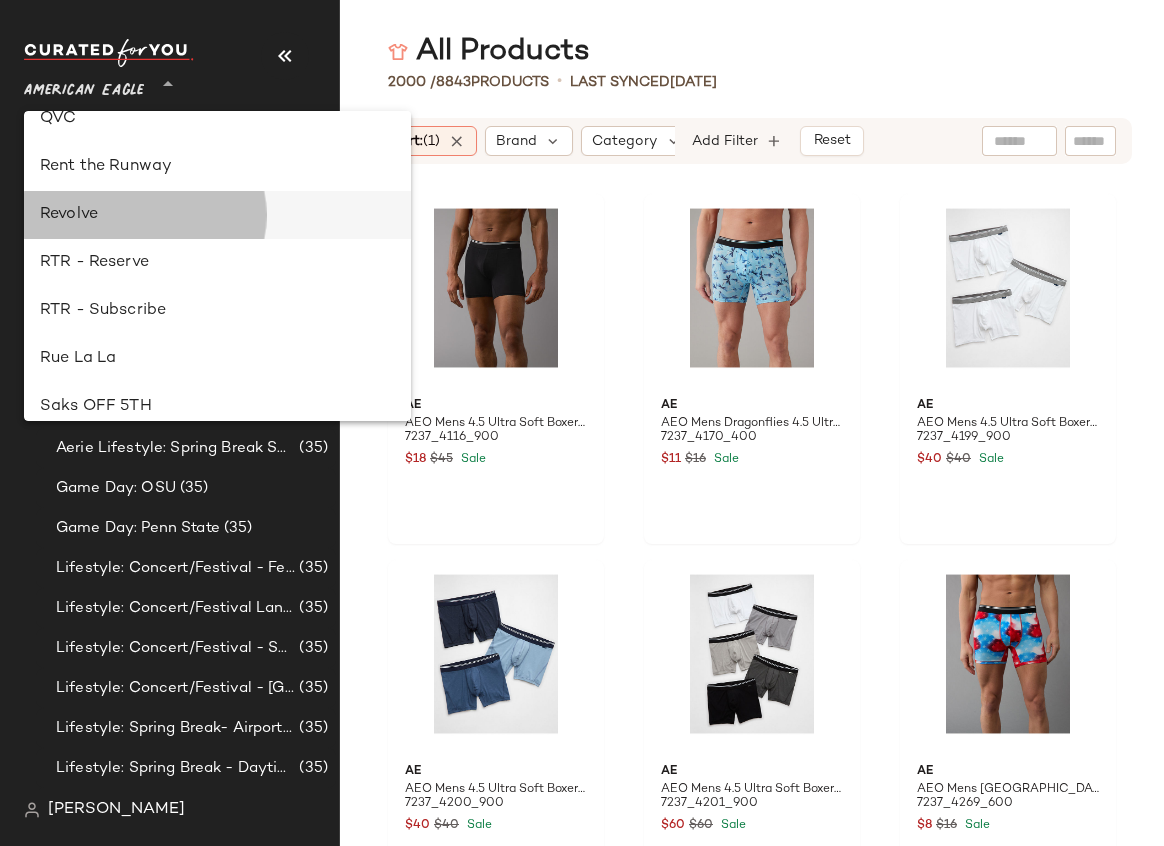 click on "Revolve" at bounding box center (217, 215) 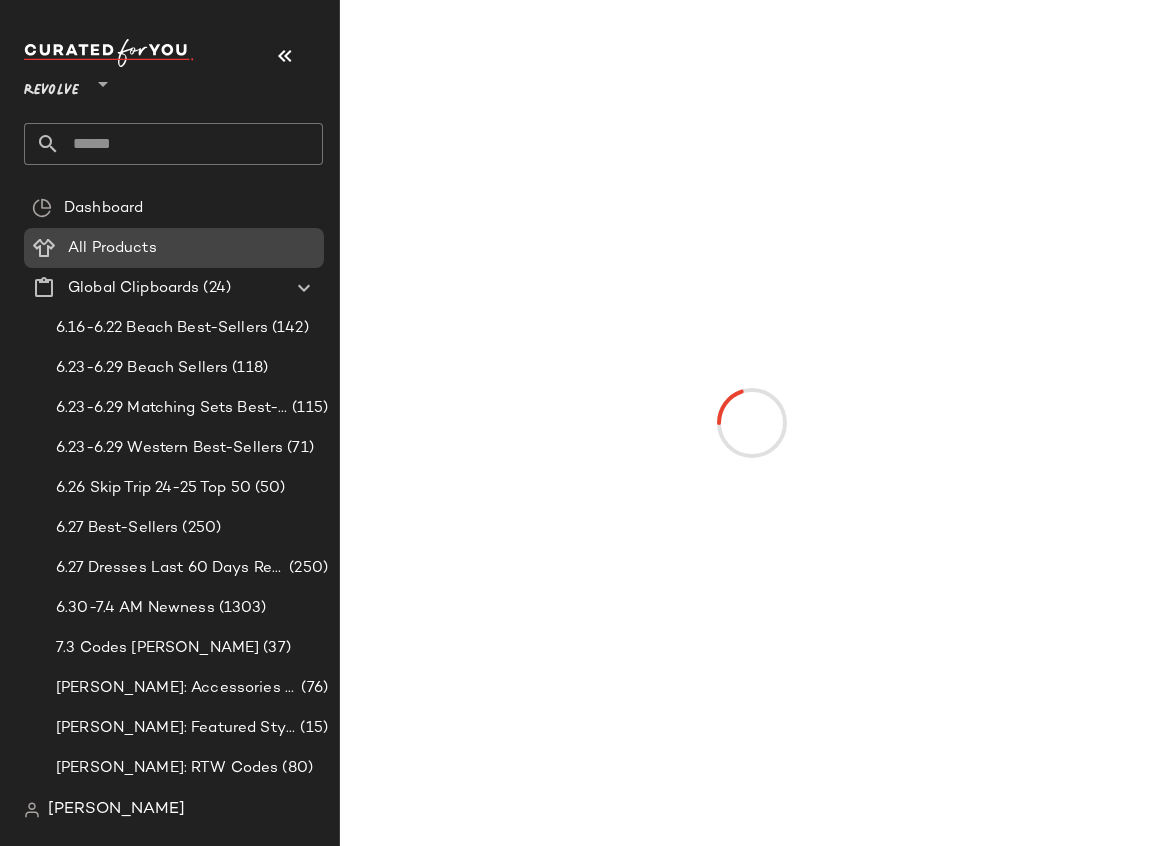 click on "All Products" at bounding box center (112, 248) 